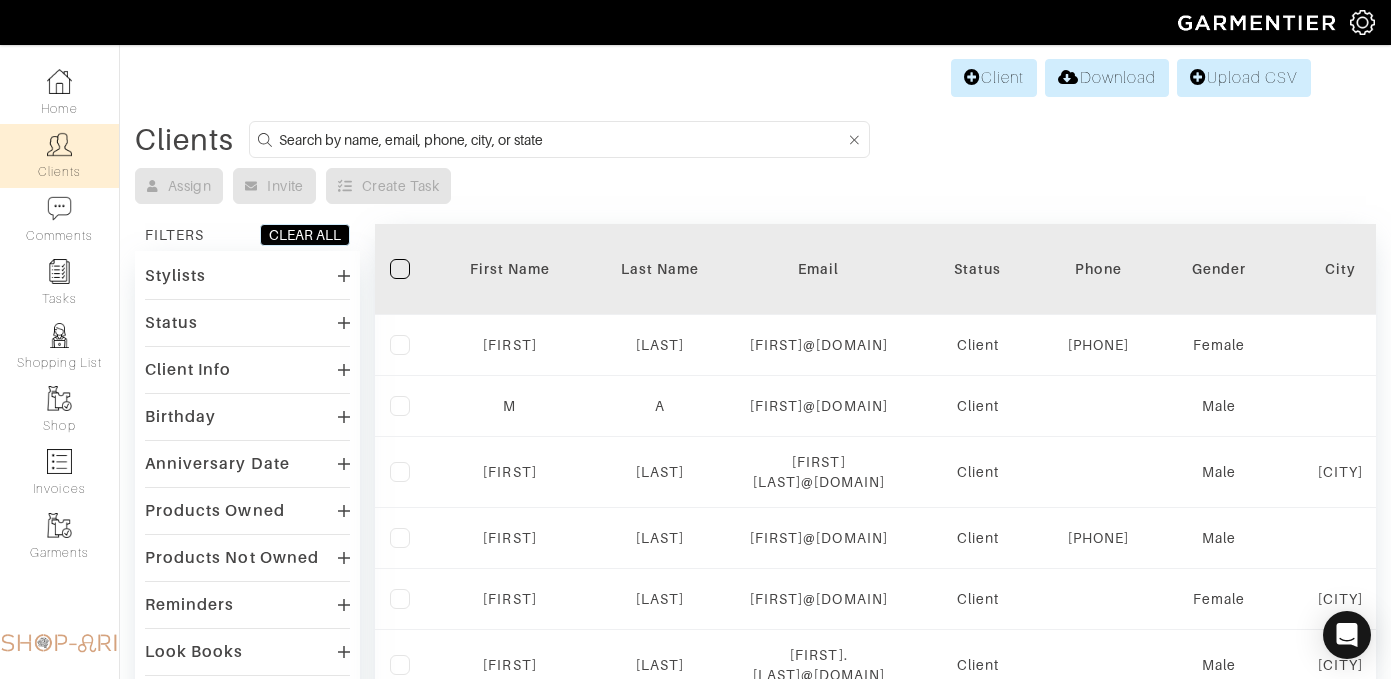 scroll, scrollTop: 0, scrollLeft: 0, axis: both 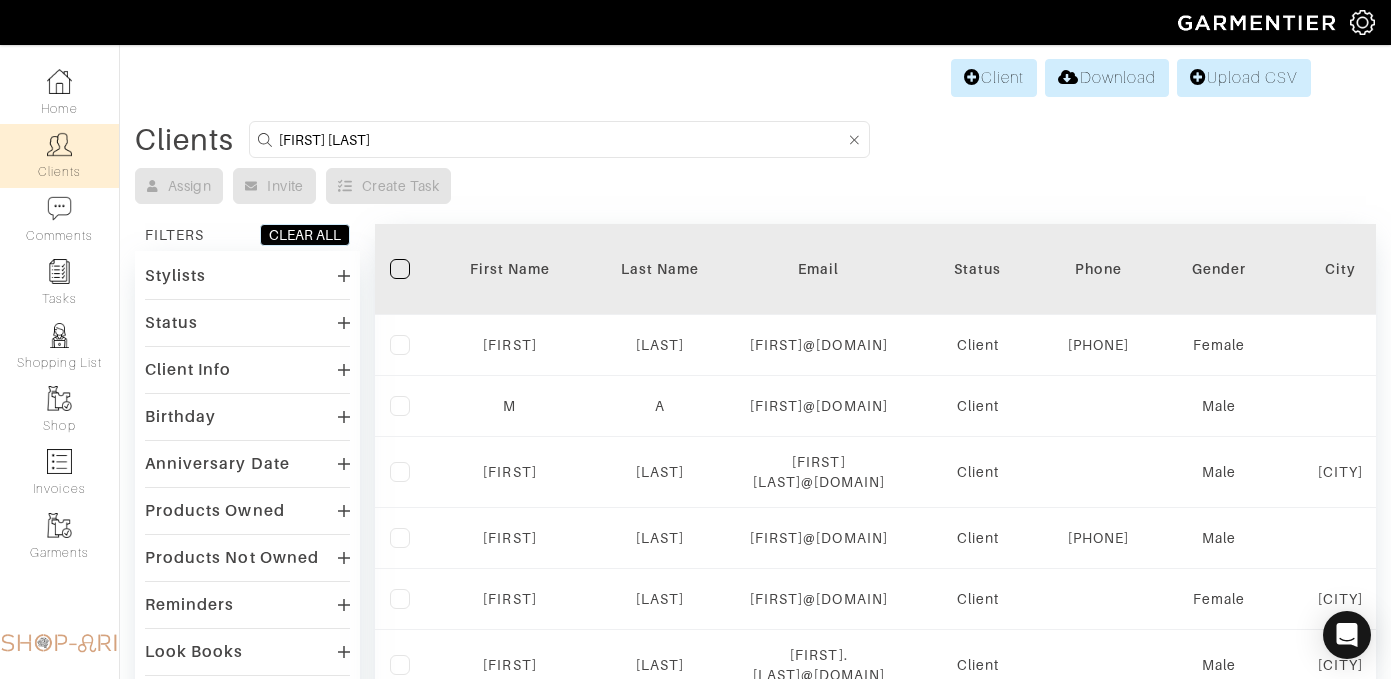 type on "[FIRST] [LAST]" 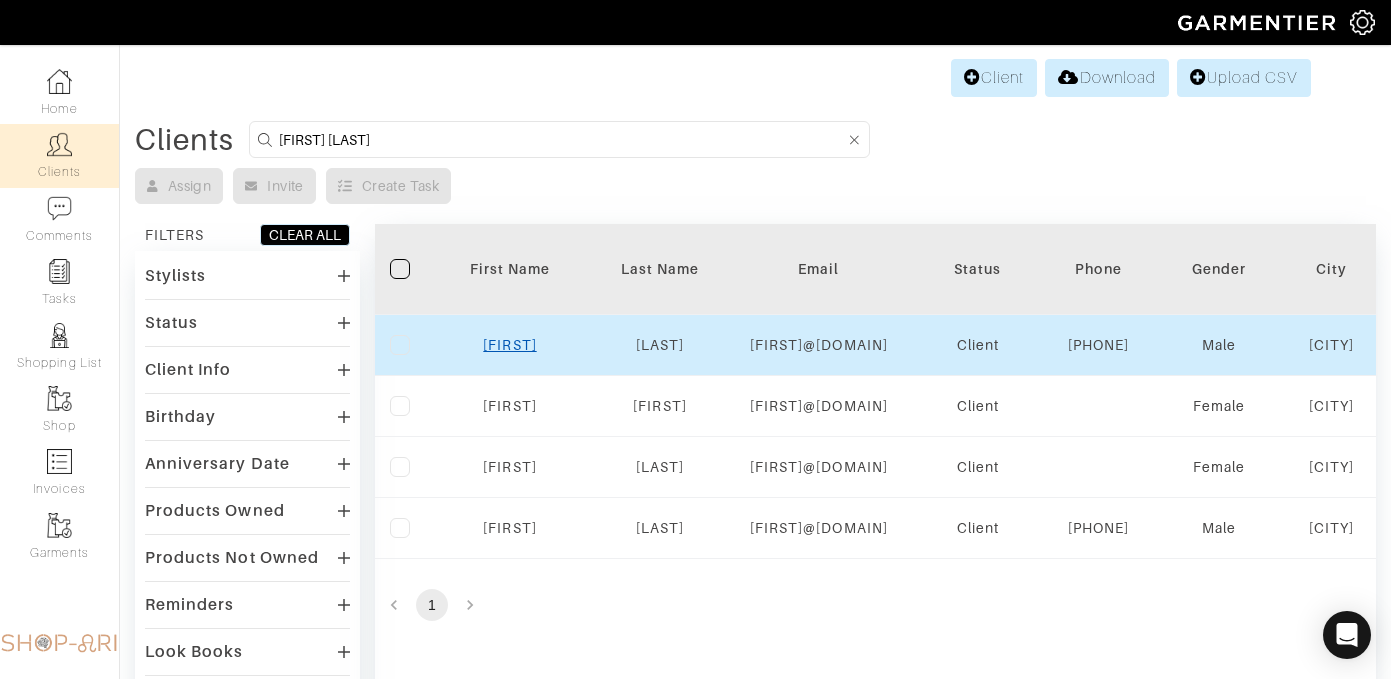 click on "[FIRST]" at bounding box center (509, 345) 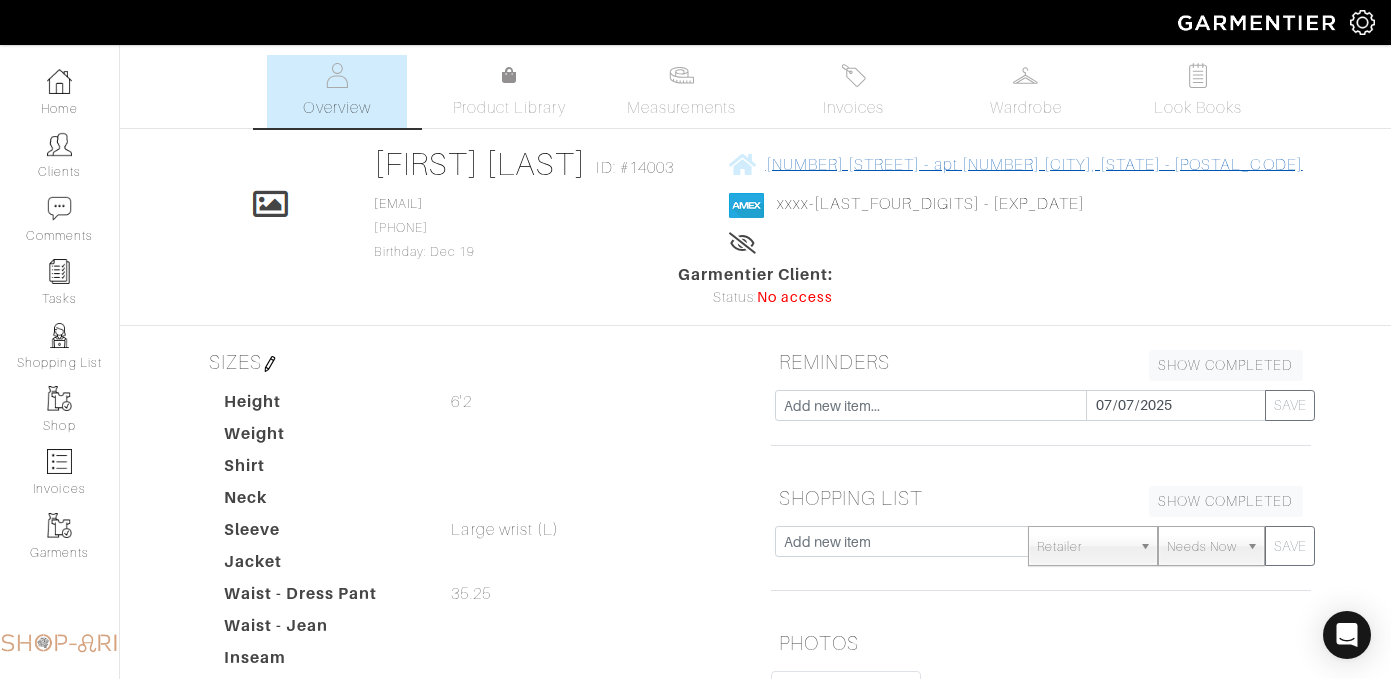 scroll, scrollTop: 0, scrollLeft: 0, axis: both 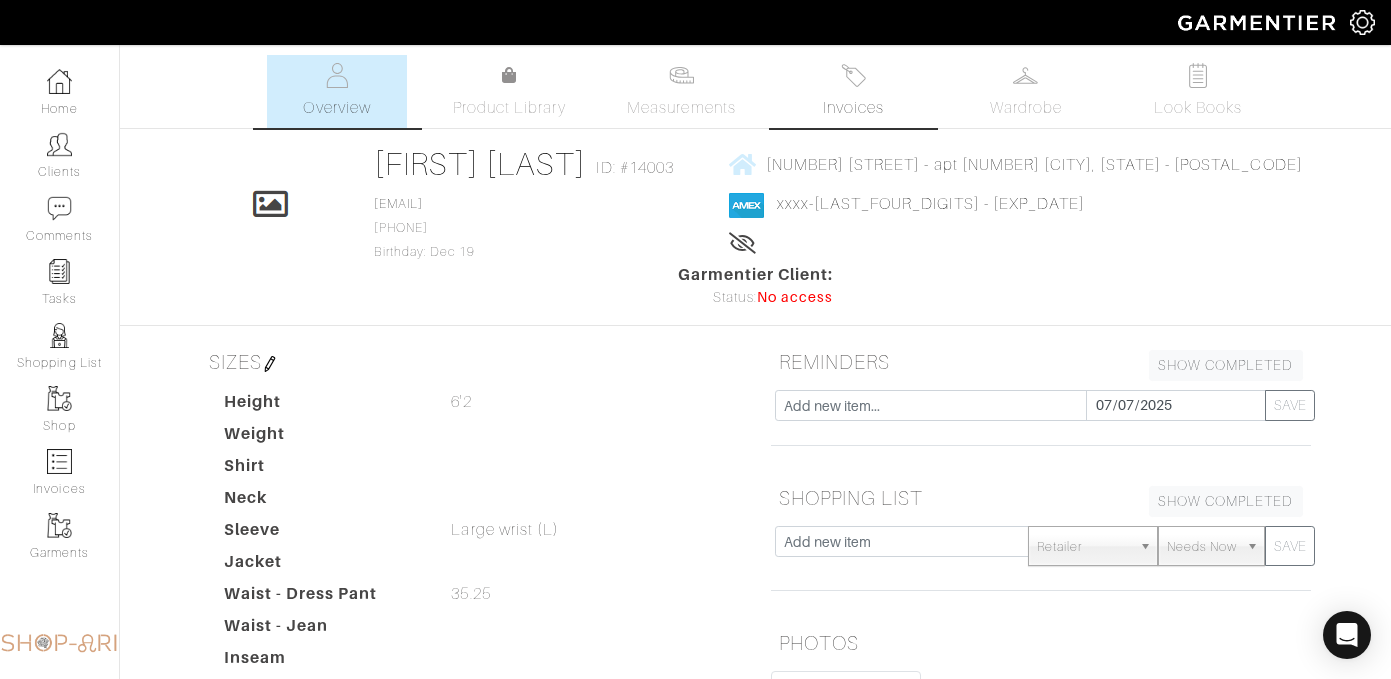 click on "Invoices" at bounding box center [854, 91] 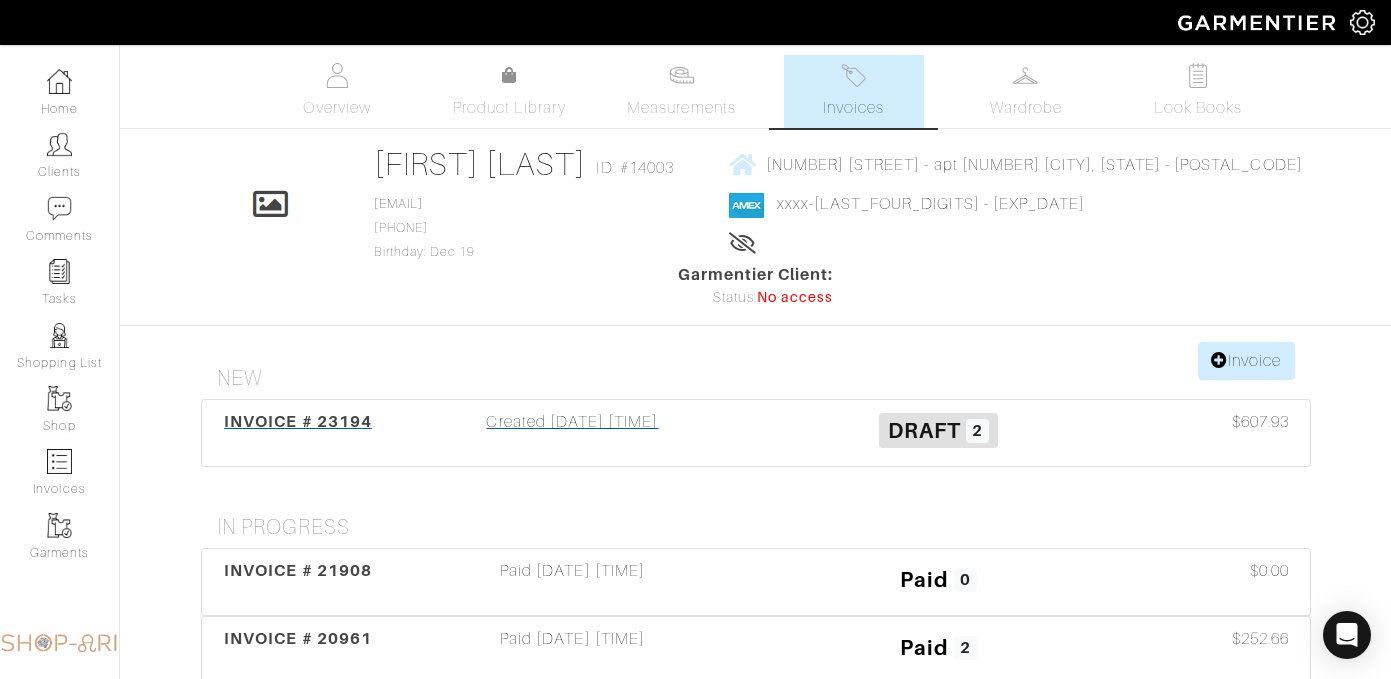 click on "Created [DATE] [TIME]" at bounding box center (573, 433) 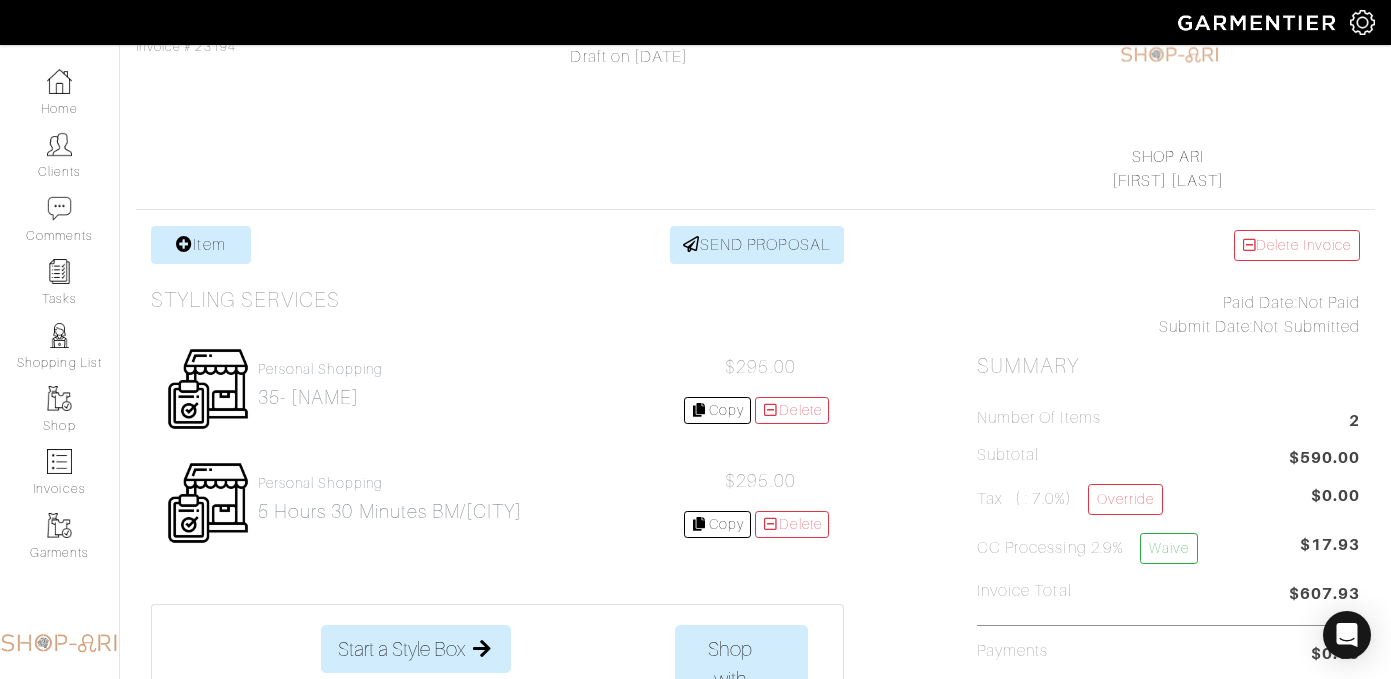 scroll, scrollTop: 271, scrollLeft: 0, axis: vertical 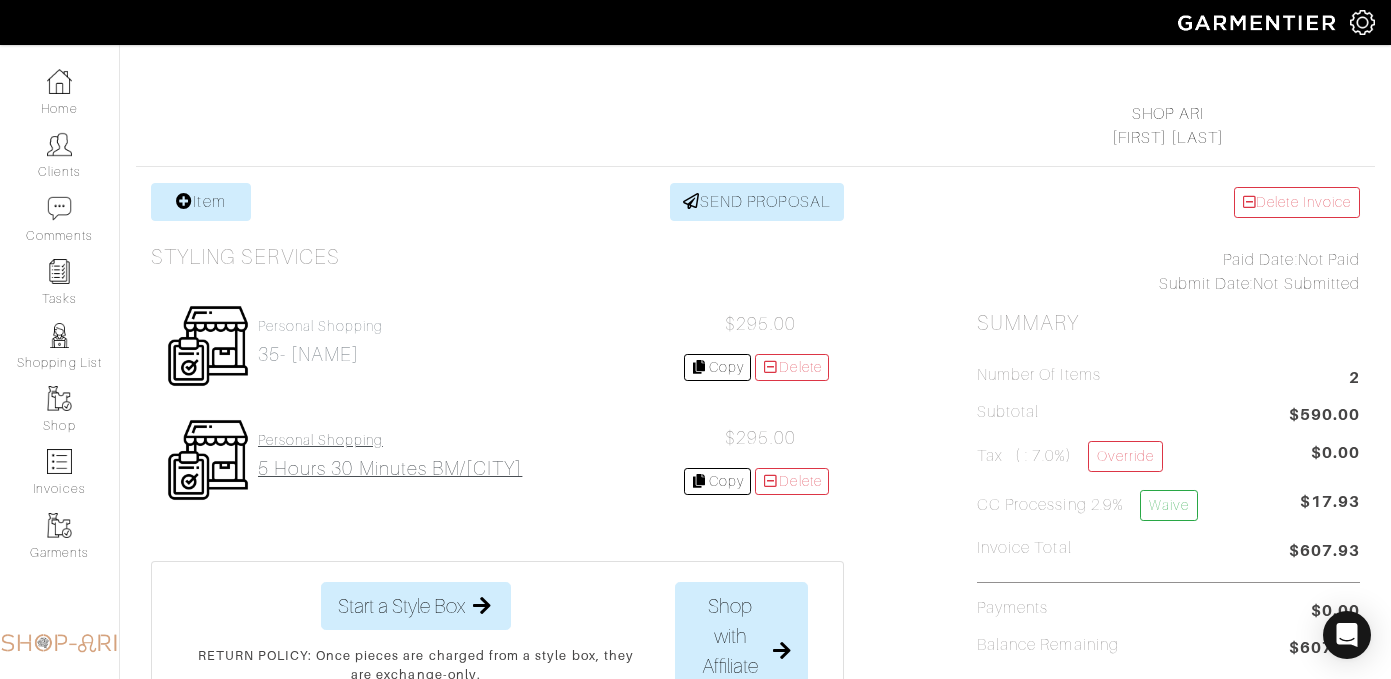 click on "5 hours 30 minutes BM/[CITY]" at bounding box center (390, 468) 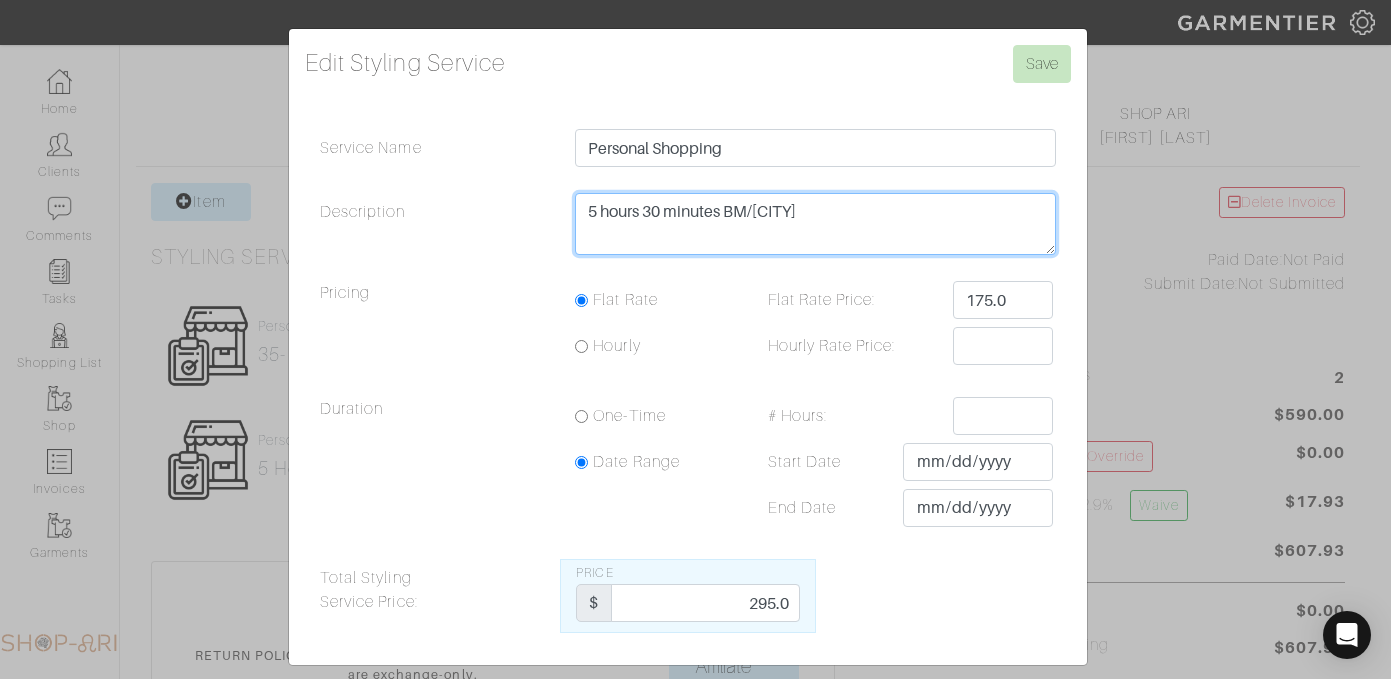 drag, startPoint x: 657, startPoint y: 214, endPoint x: 462, endPoint y: 210, distance: 195.04102 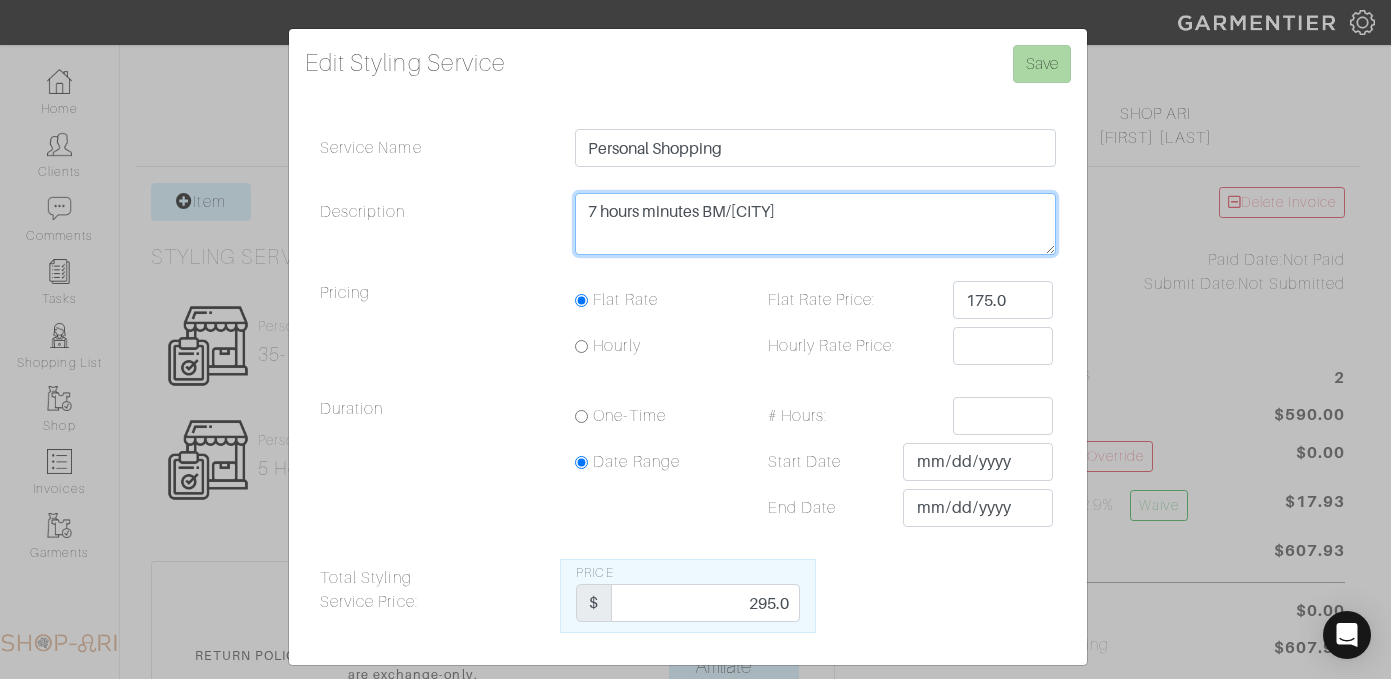 type on "7 hours minutes BM/[CITY]" 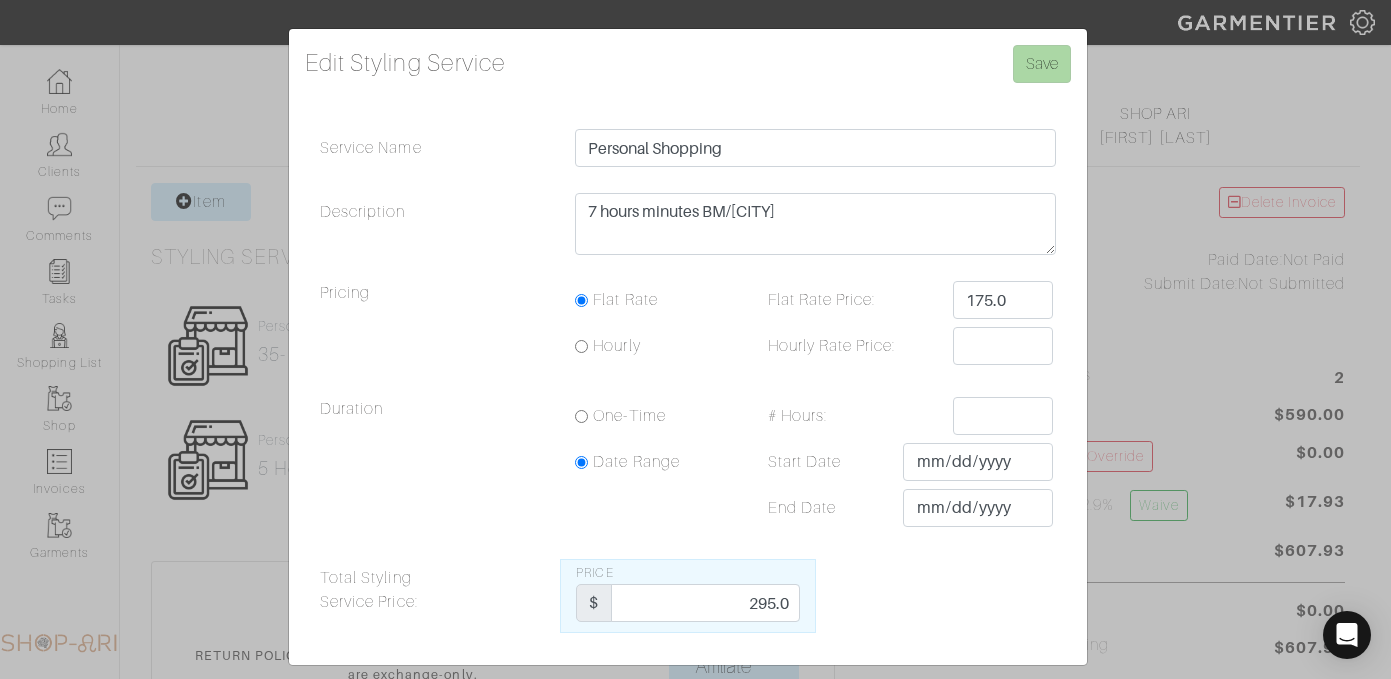 click on "Edit Styling Service
Save
Service Name
Personal Shopping
Description
5 hours 30 minutes BM/[CITY]
Pricing
Flat Rate
Flat Rate Price:
175.0
Hourly
Duration $" at bounding box center [688, 347] 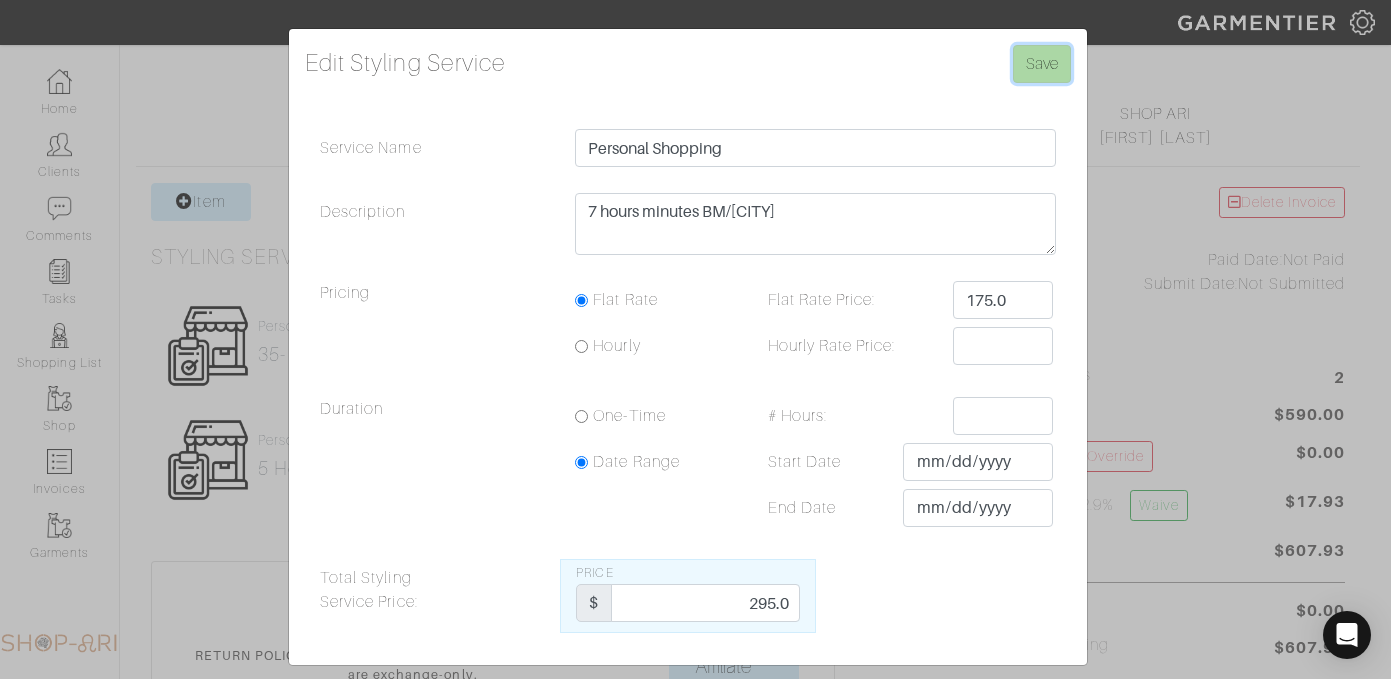 click on "Save" at bounding box center (1042, 64) 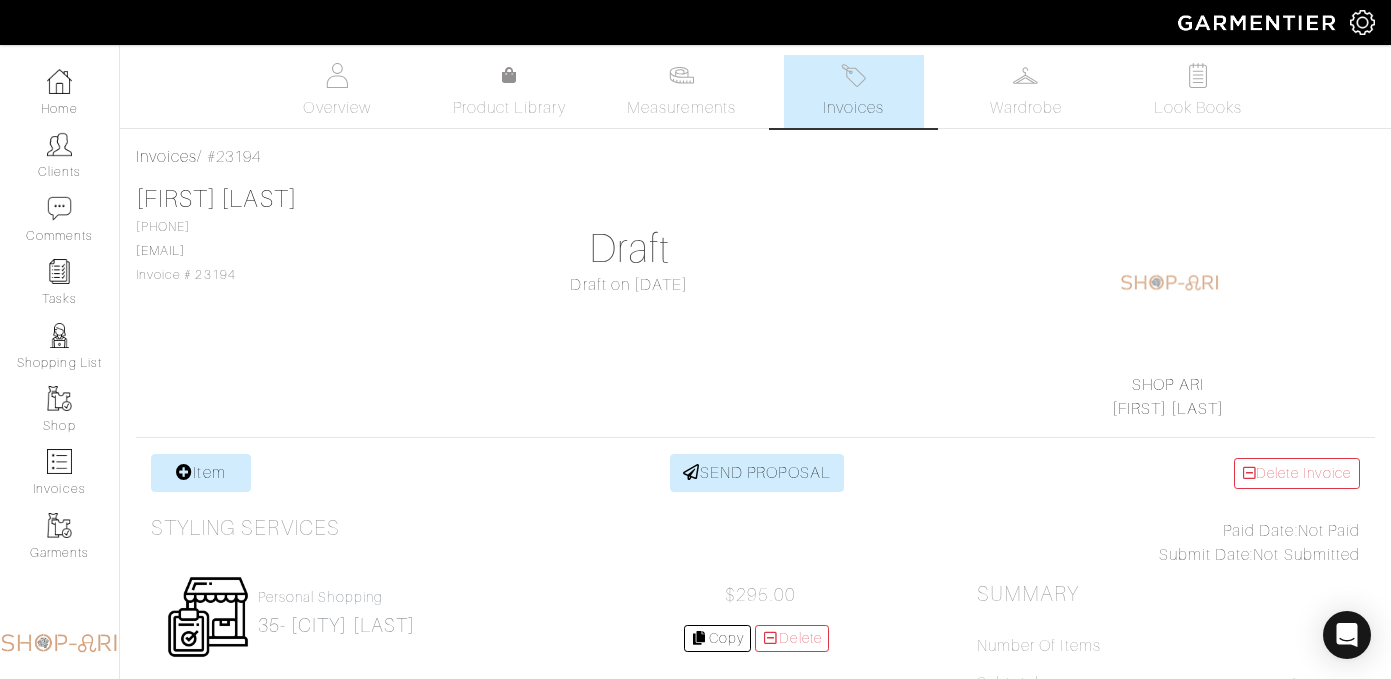scroll, scrollTop: 0, scrollLeft: 0, axis: both 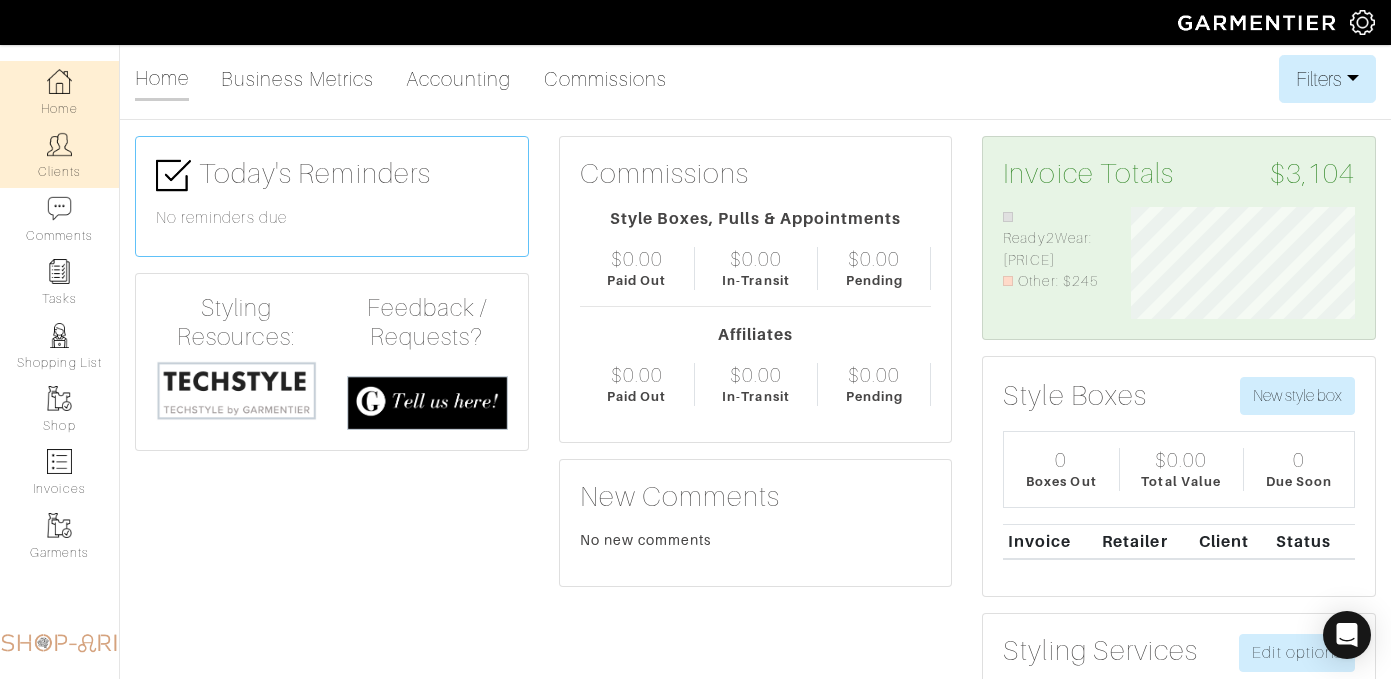 click at bounding box center (59, 144) 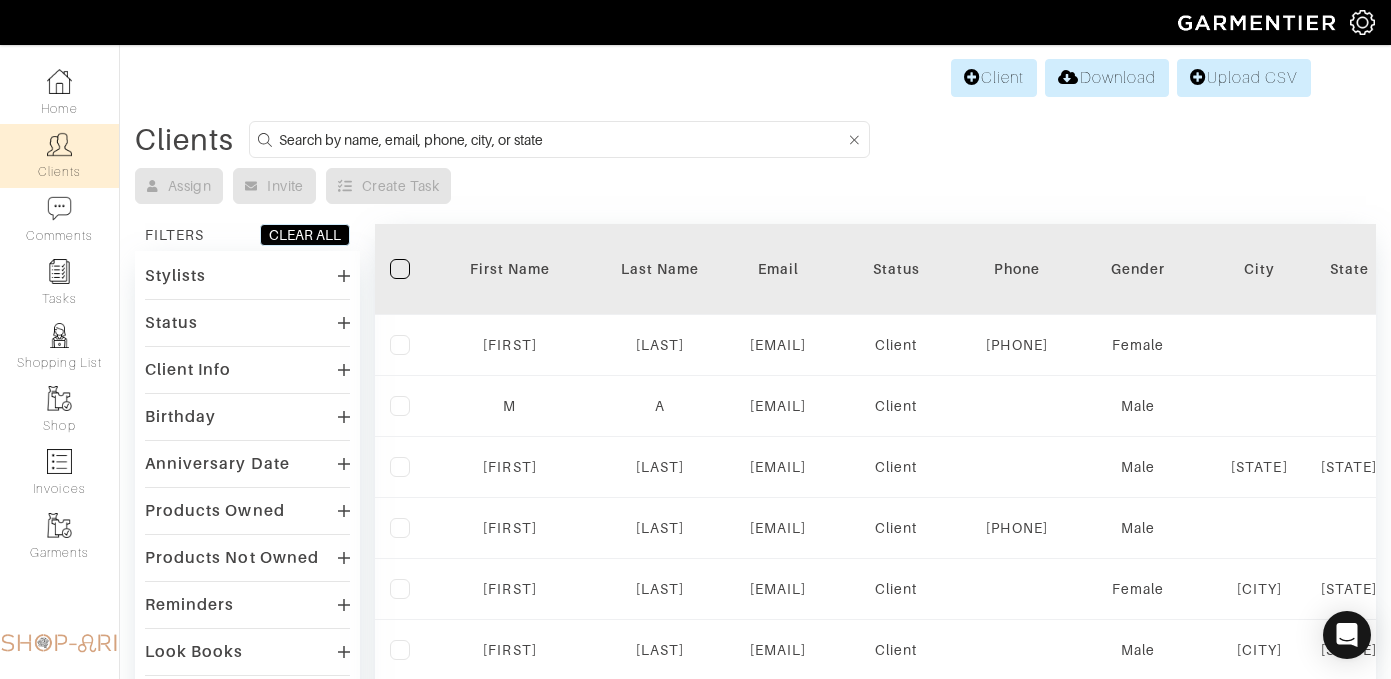 click at bounding box center (562, 139) 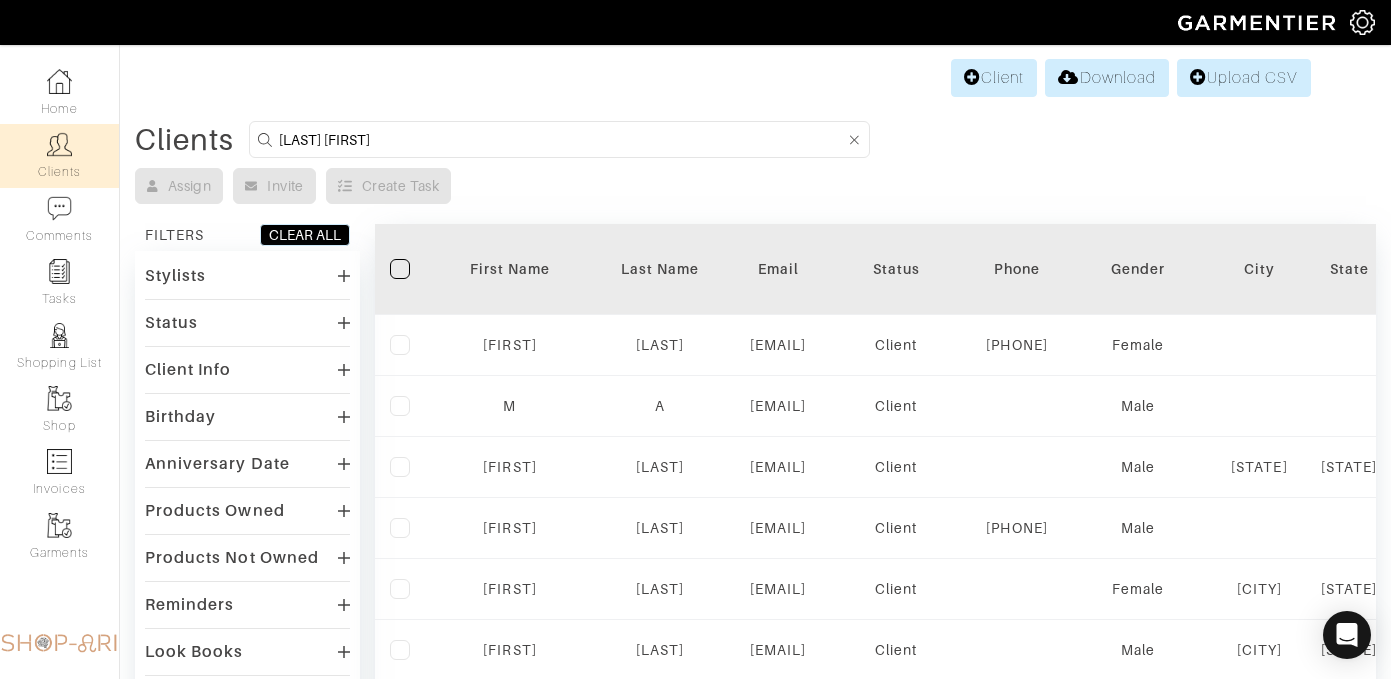 type on "jordan fein" 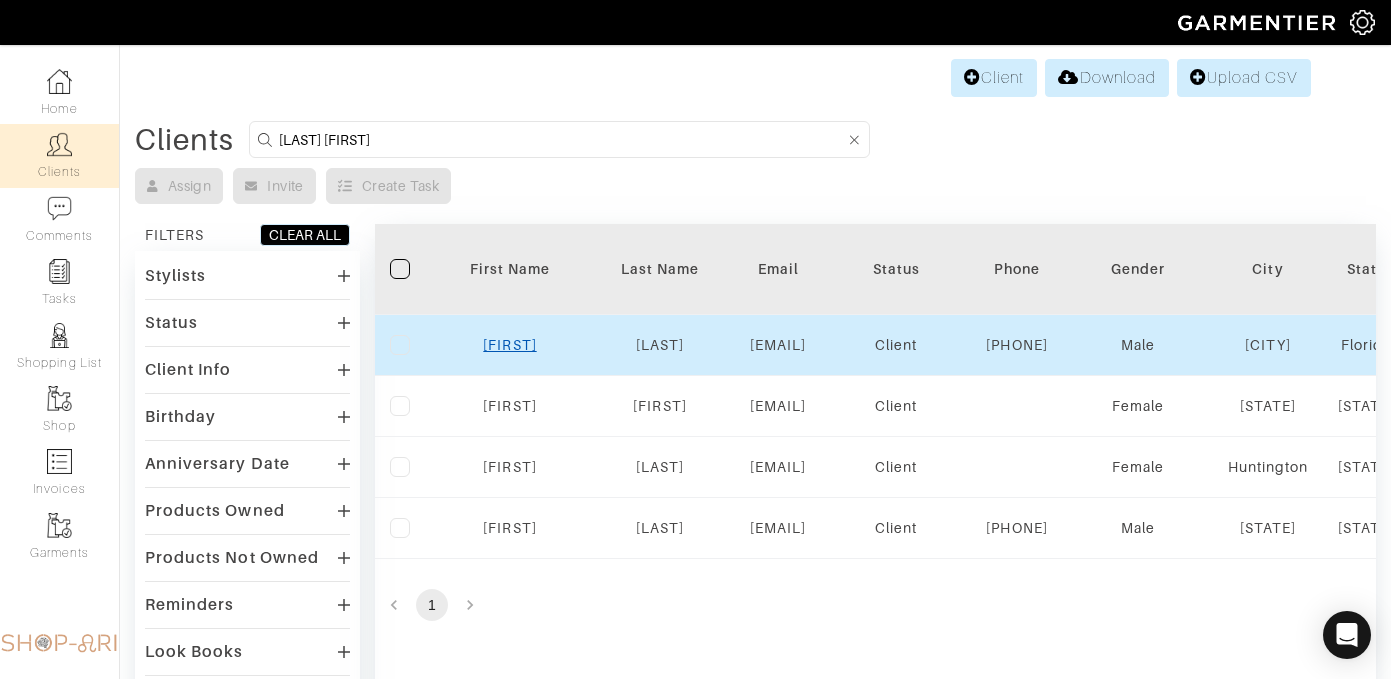 click on "Jordan" at bounding box center (509, 345) 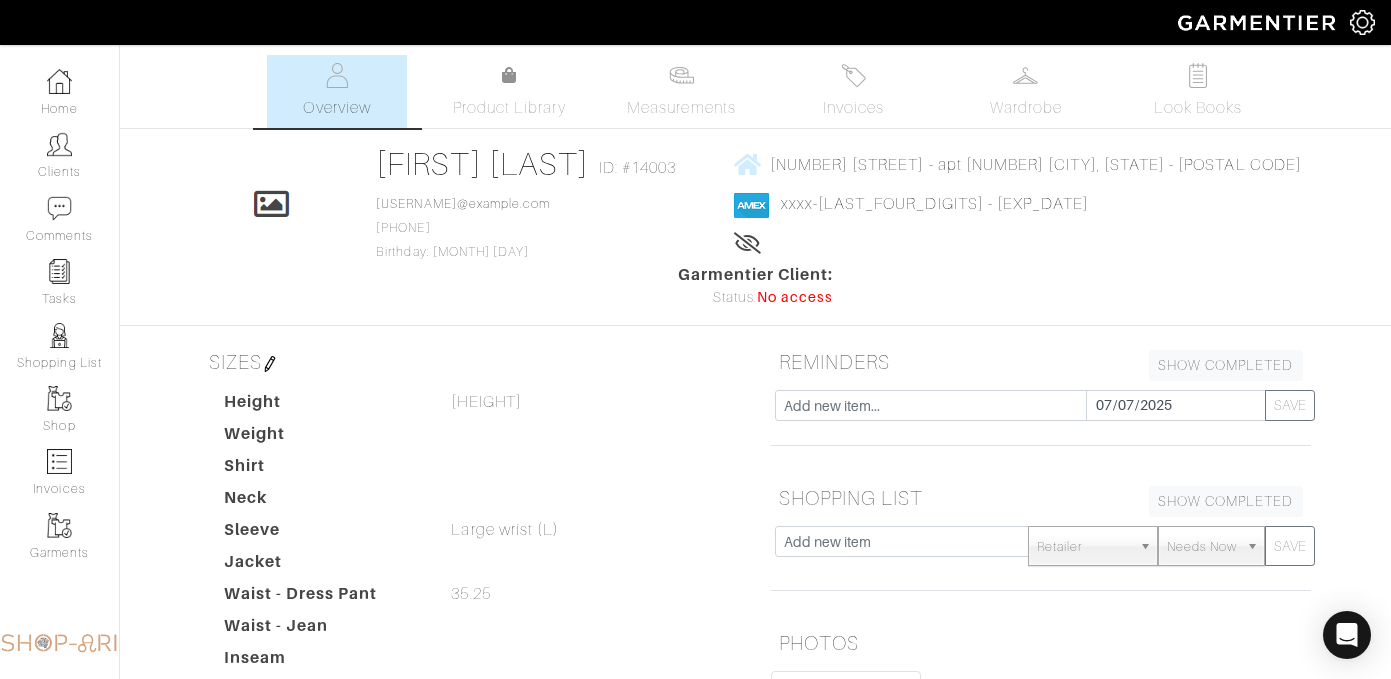 scroll, scrollTop: 0, scrollLeft: 0, axis: both 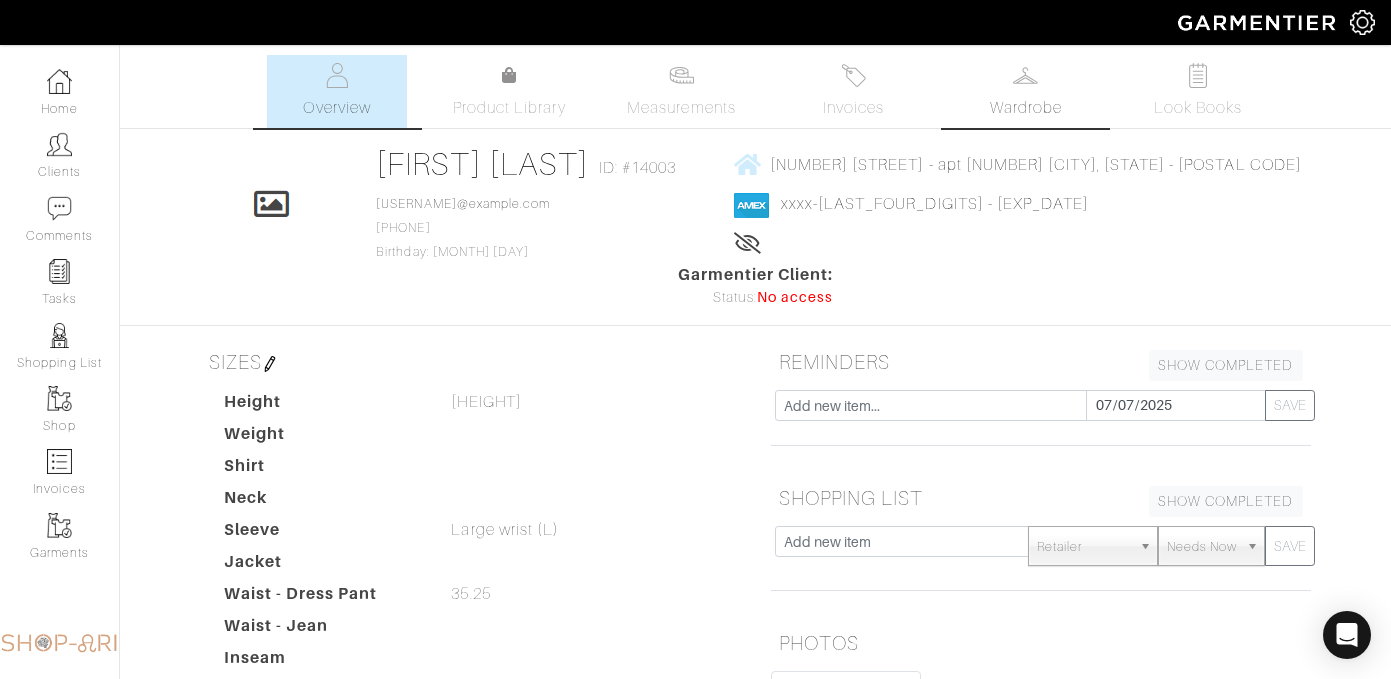 click at bounding box center [1025, 75] 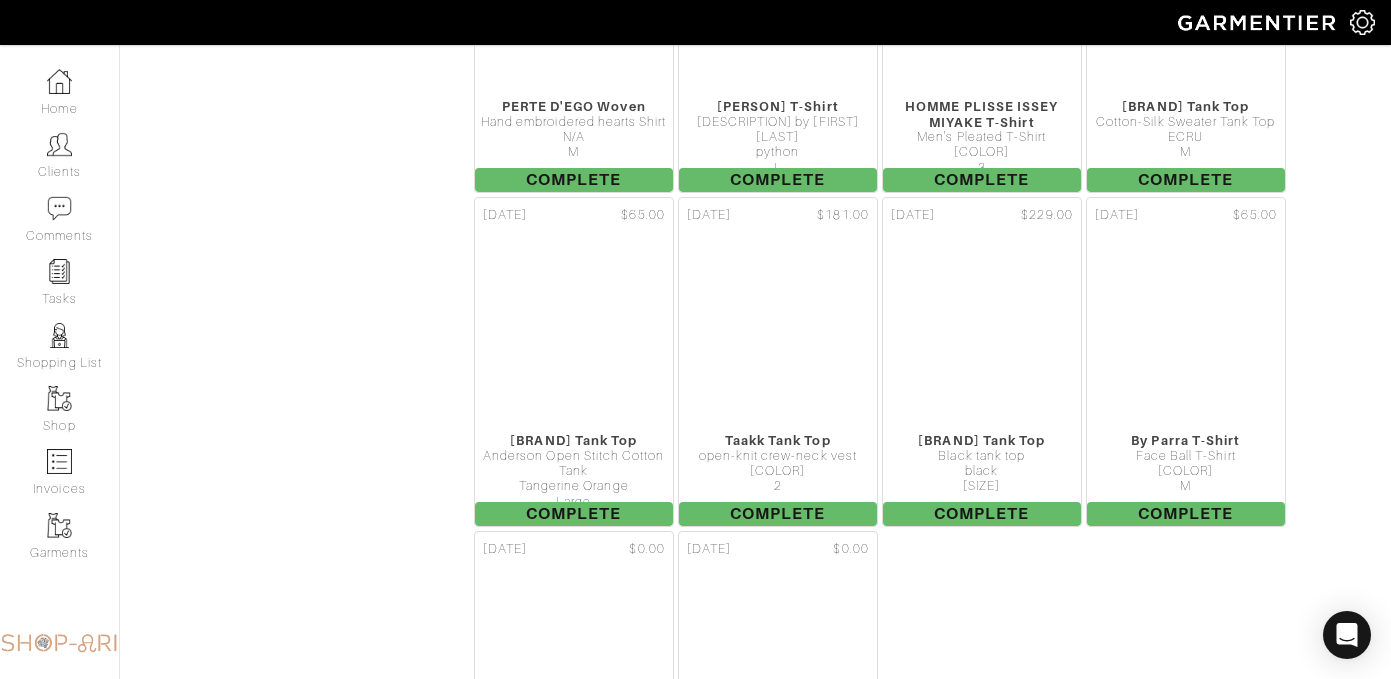 scroll, scrollTop: 22241, scrollLeft: 0, axis: vertical 